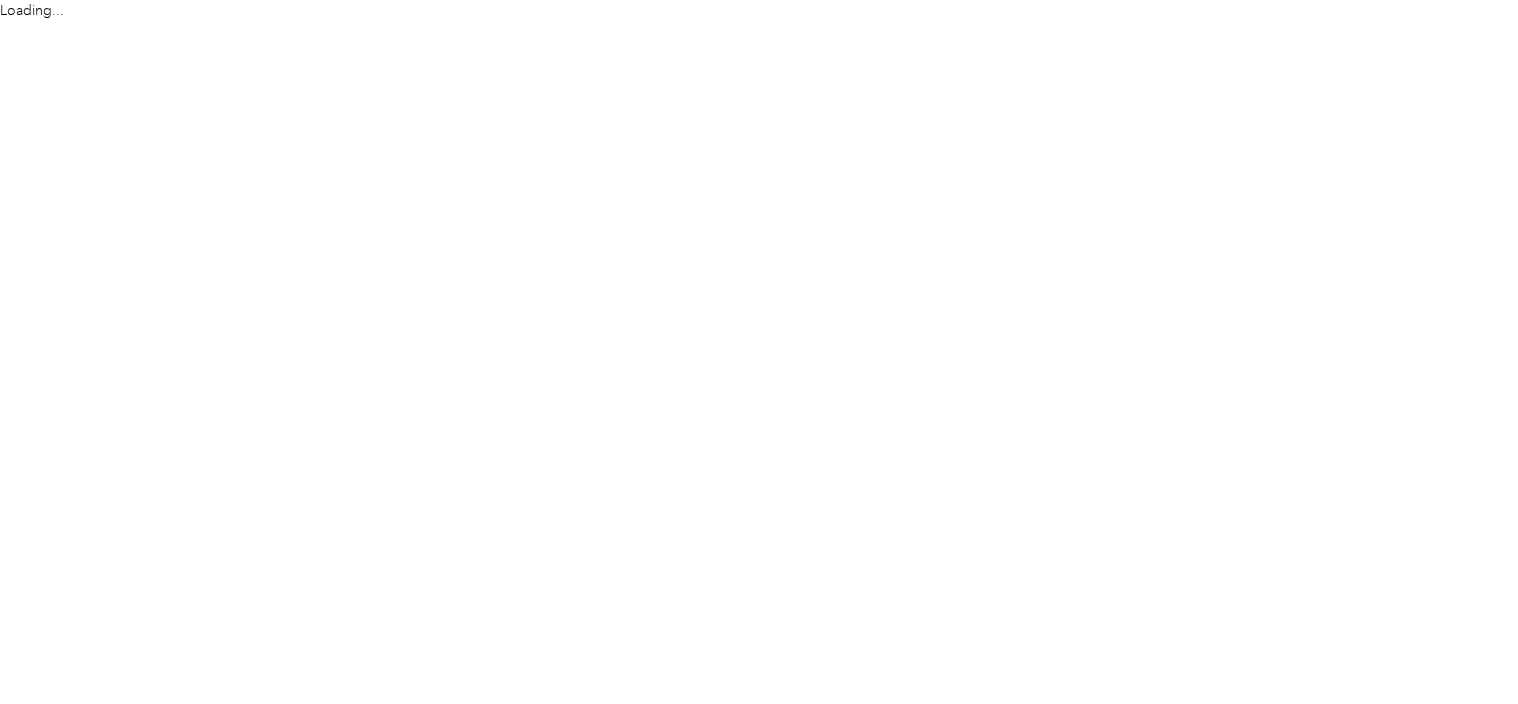 scroll, scrollTop: 0, scrollLeft: 0, axis: both 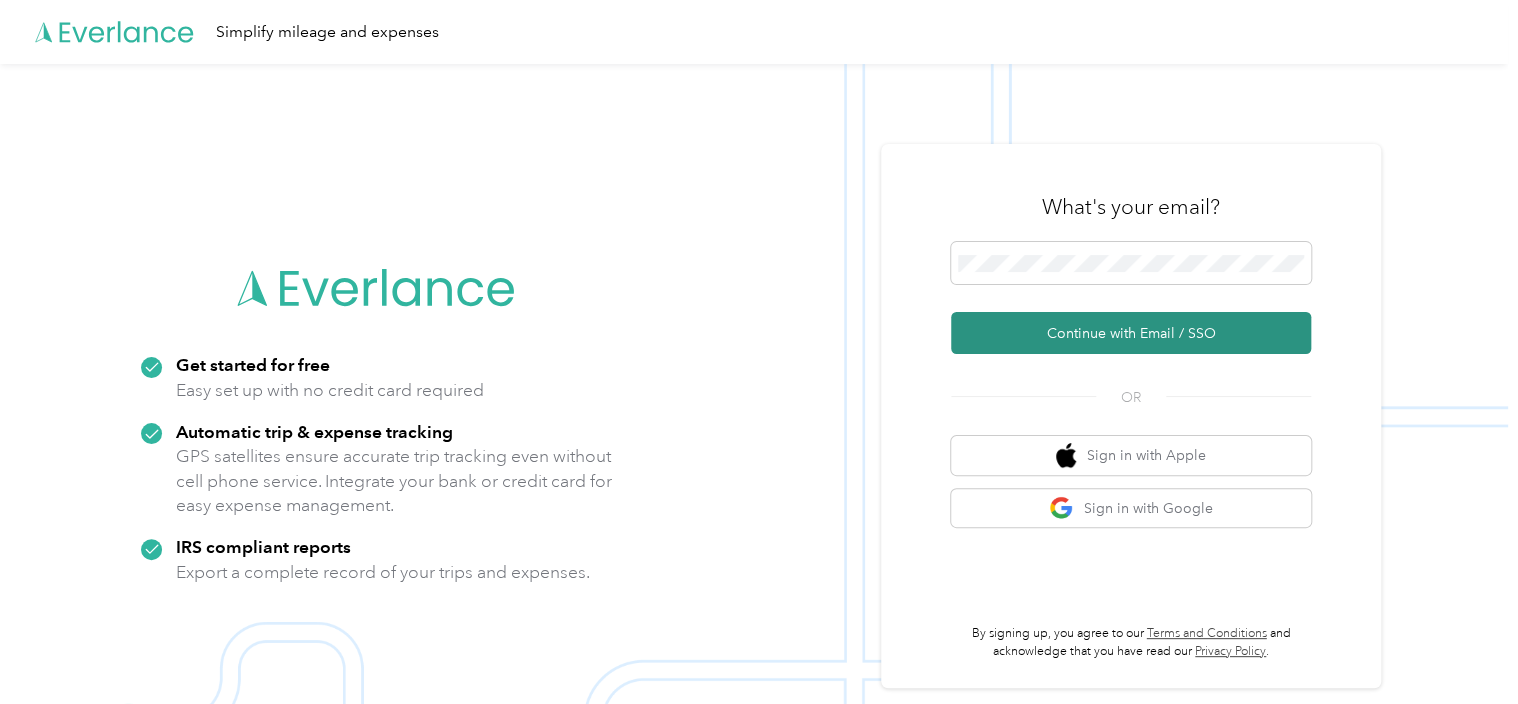 click on "Continue with Email / SSO" at bounding box center (1131, 333) 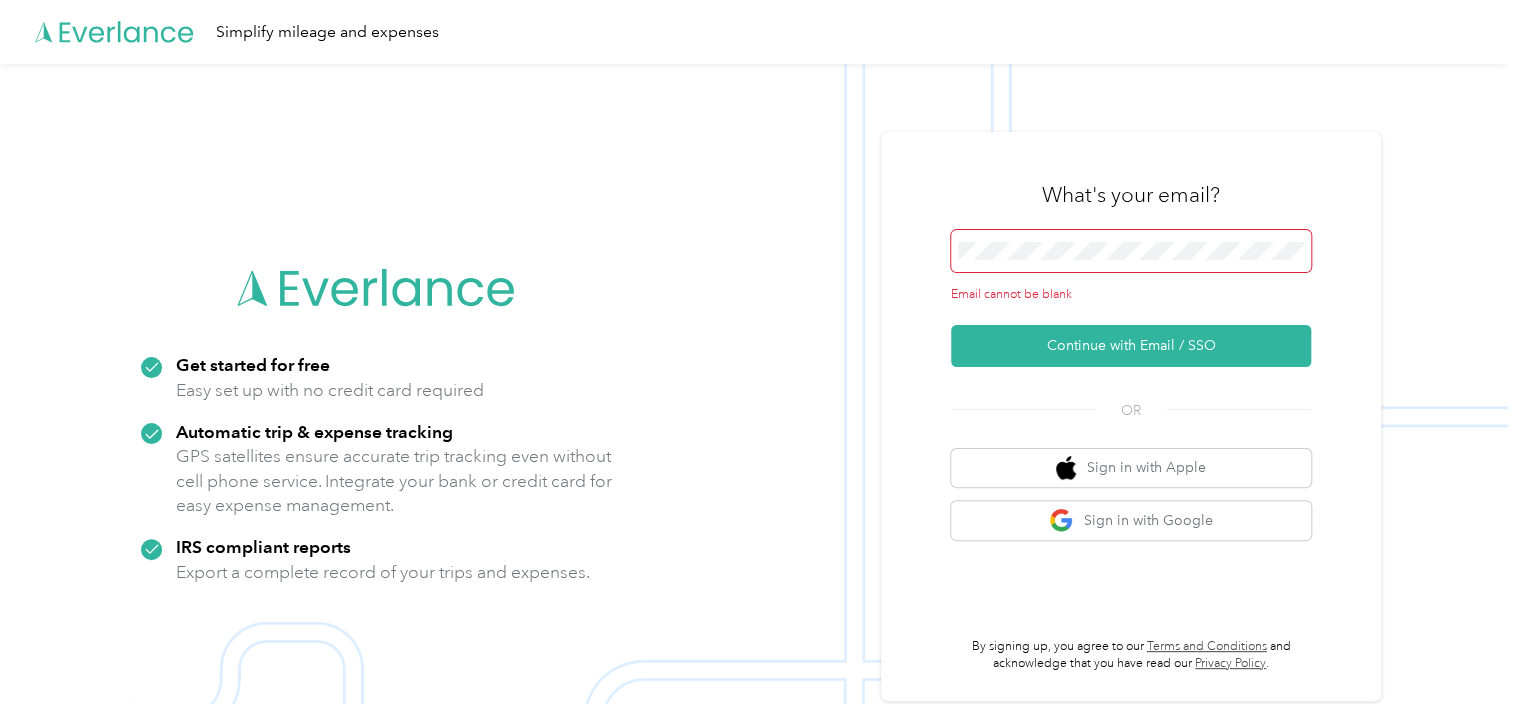 click at bounding box center (1131, 251) 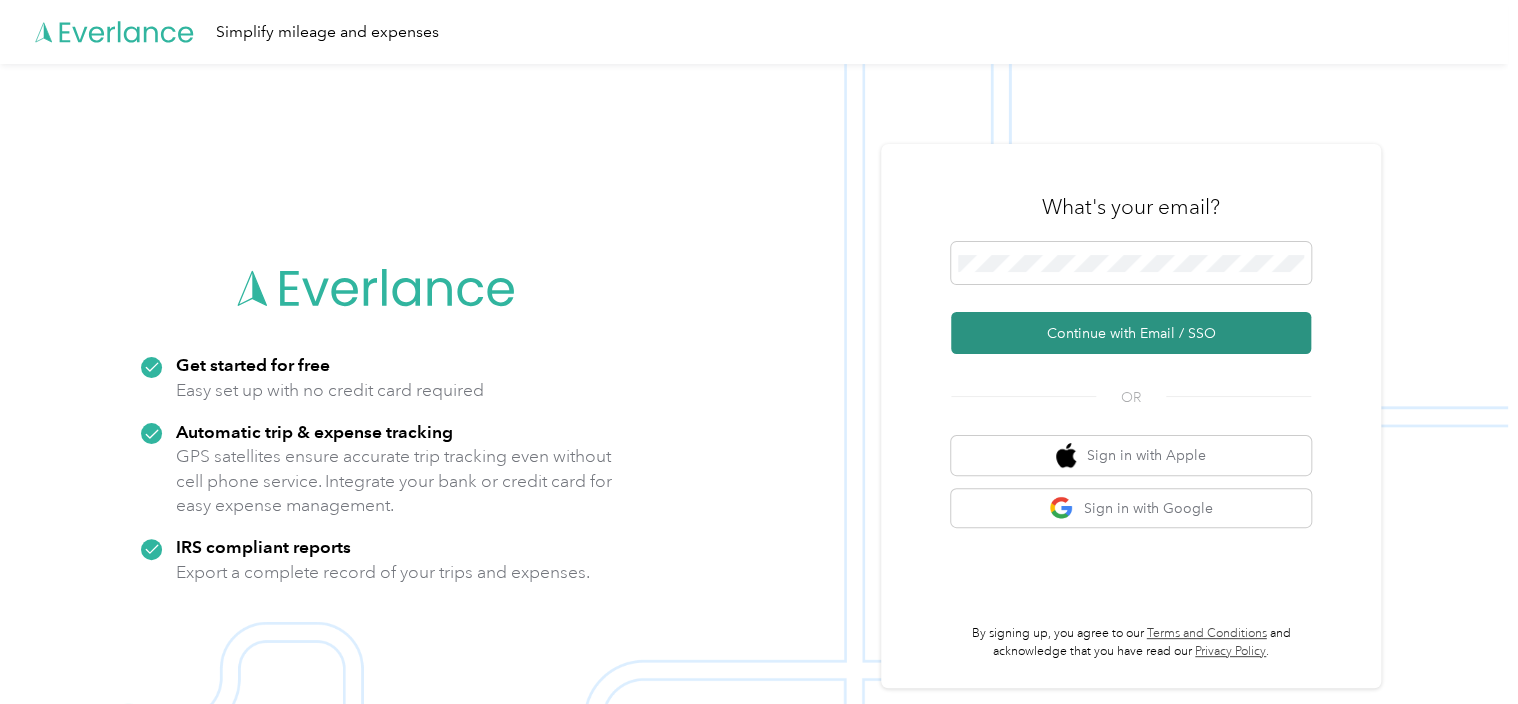 click on "Continue with Email / SSO" at bounding box center (1131, 333) 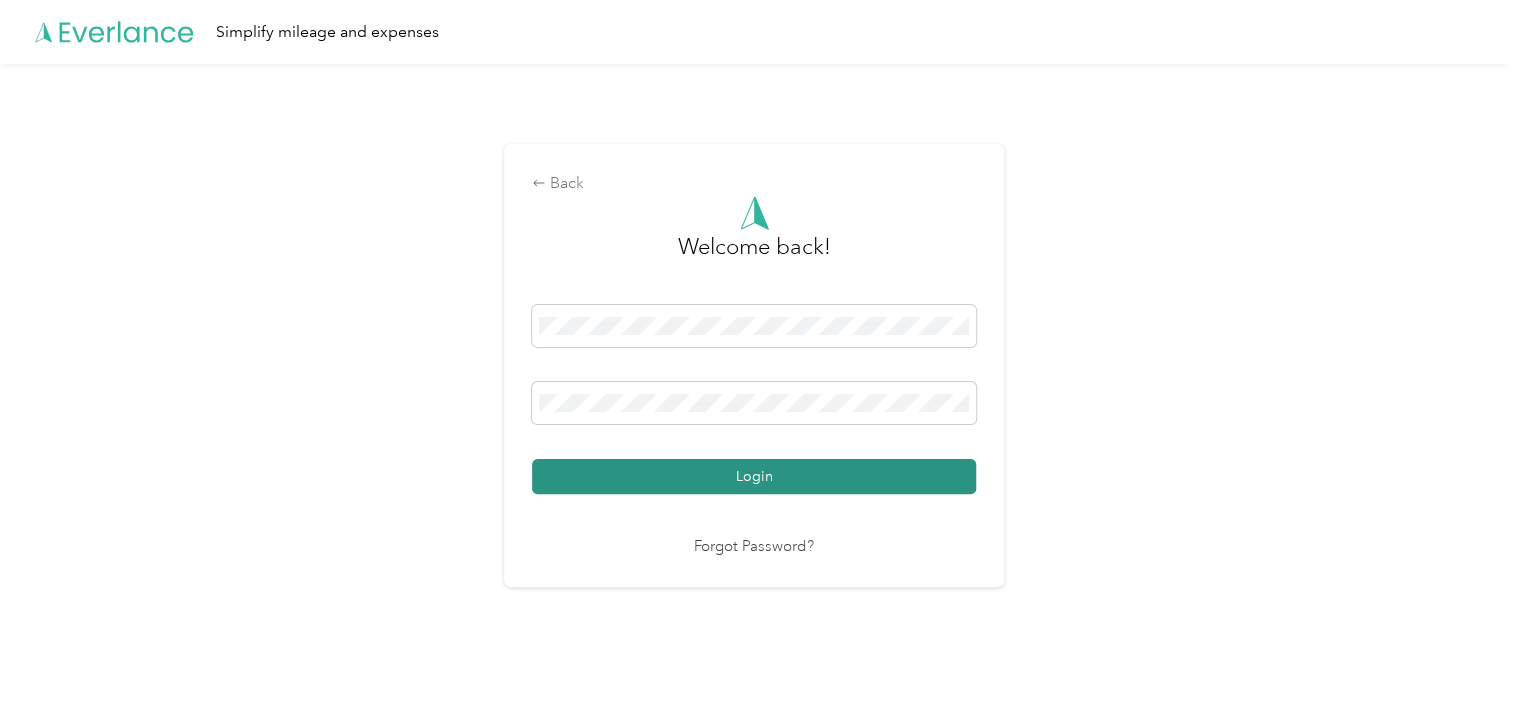 click on "Login" at bounding box center (754, 476) 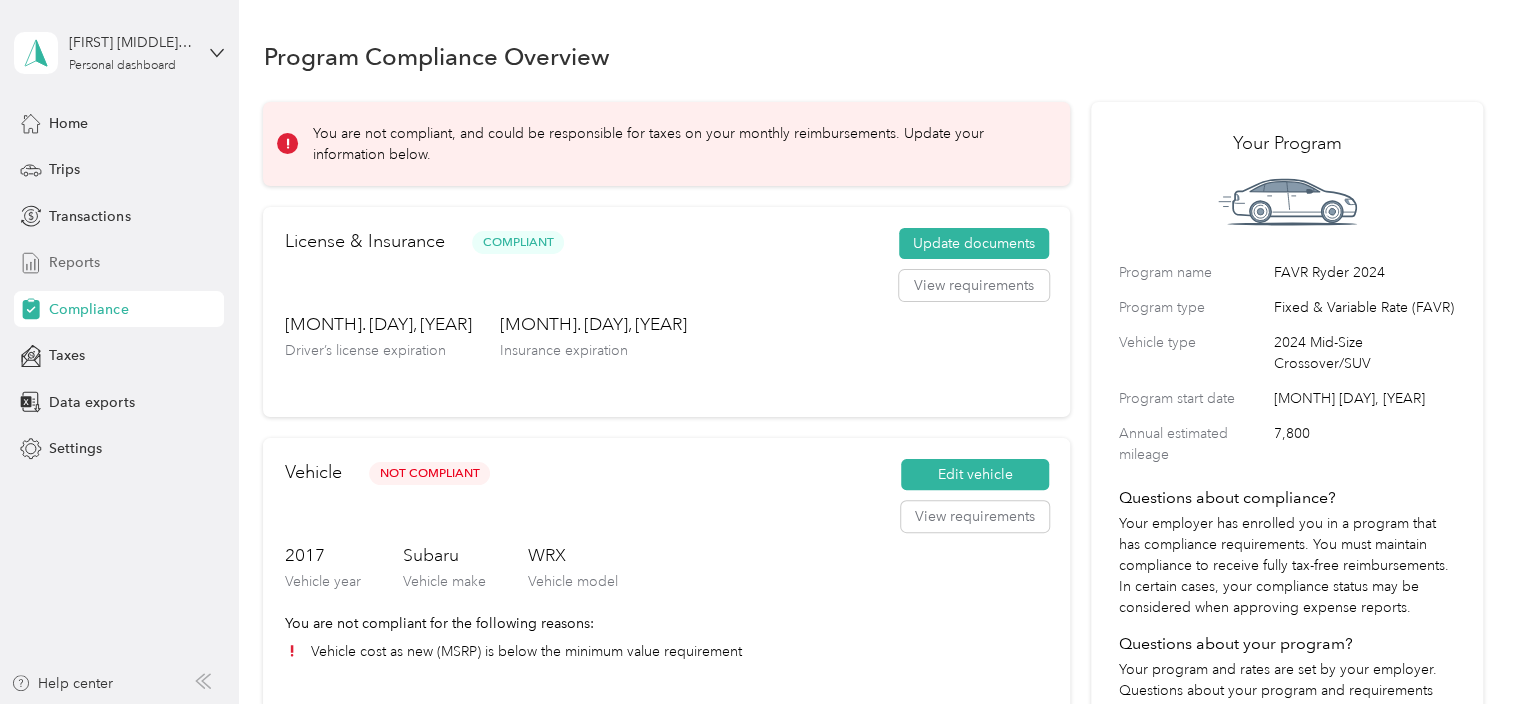 click on "Reports" at bounding box center [74, 262] 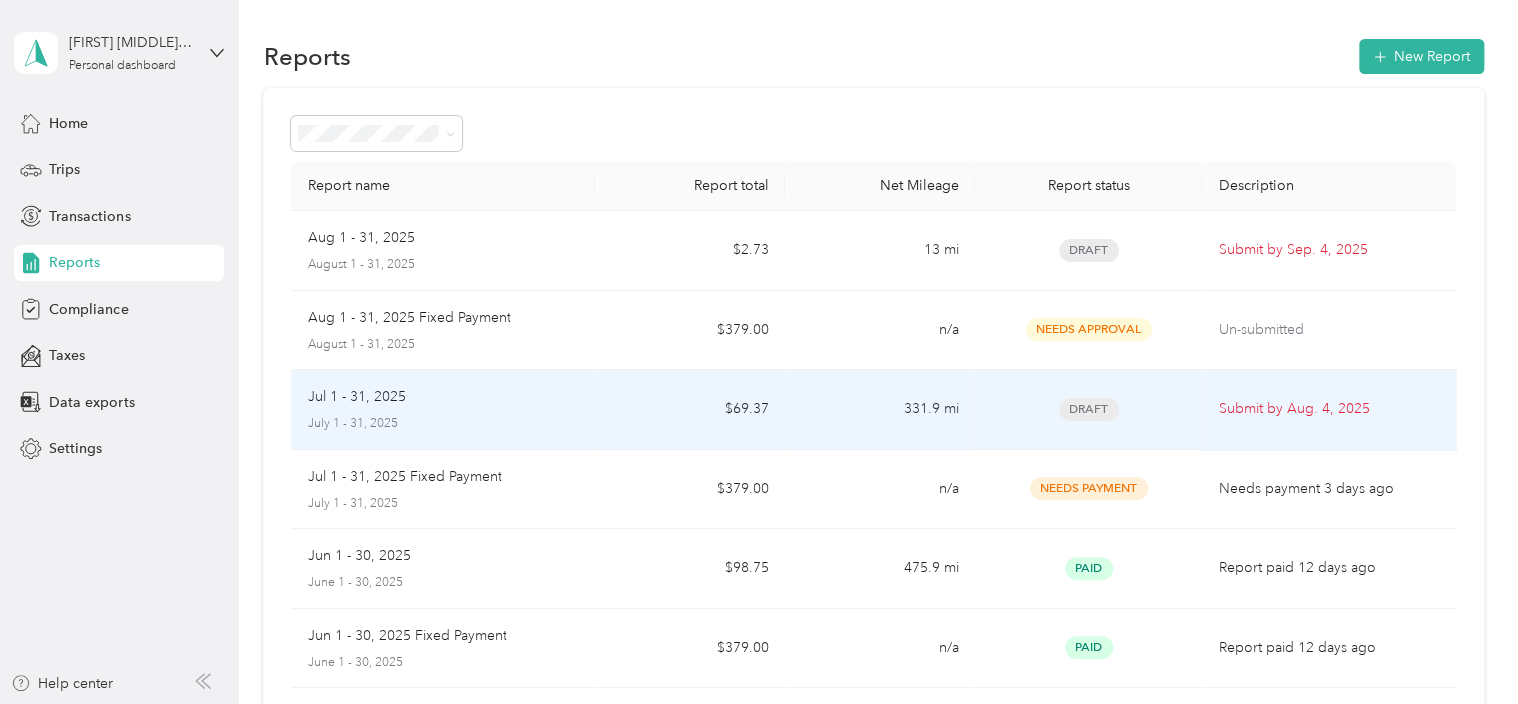 click on "$69.37" at bounding box center [690, 410] 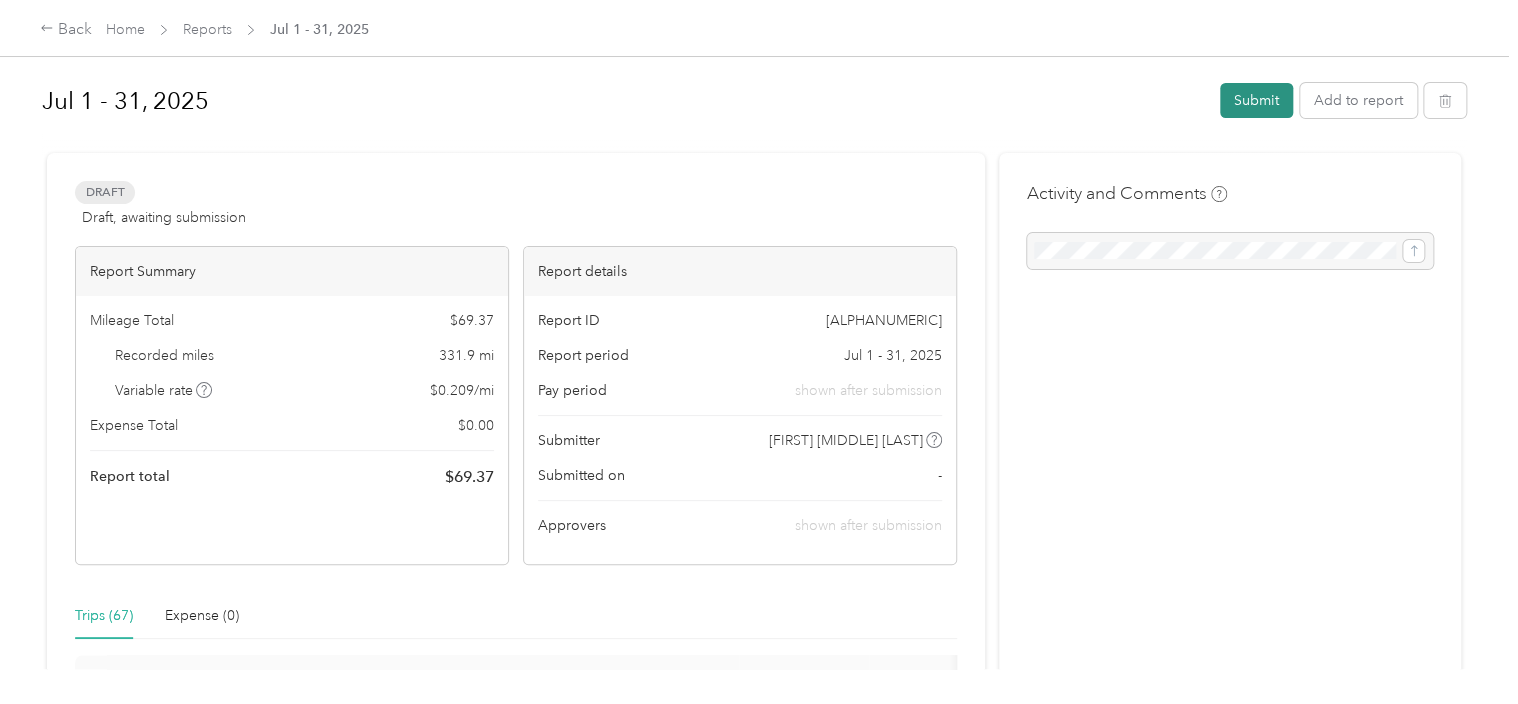 click on "Submit" at bounding box center [1256, 100] 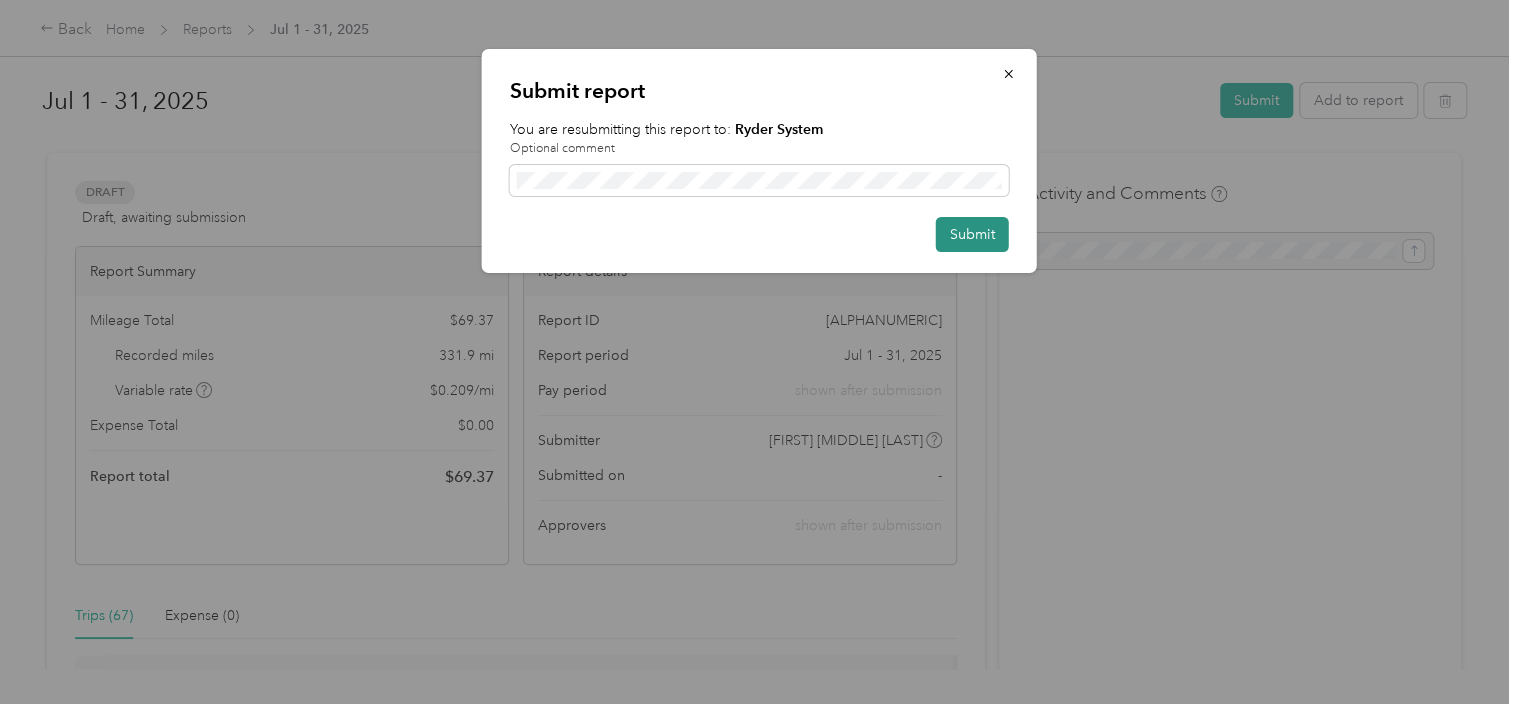 click on "Submit" at bounding box center (972, 234) 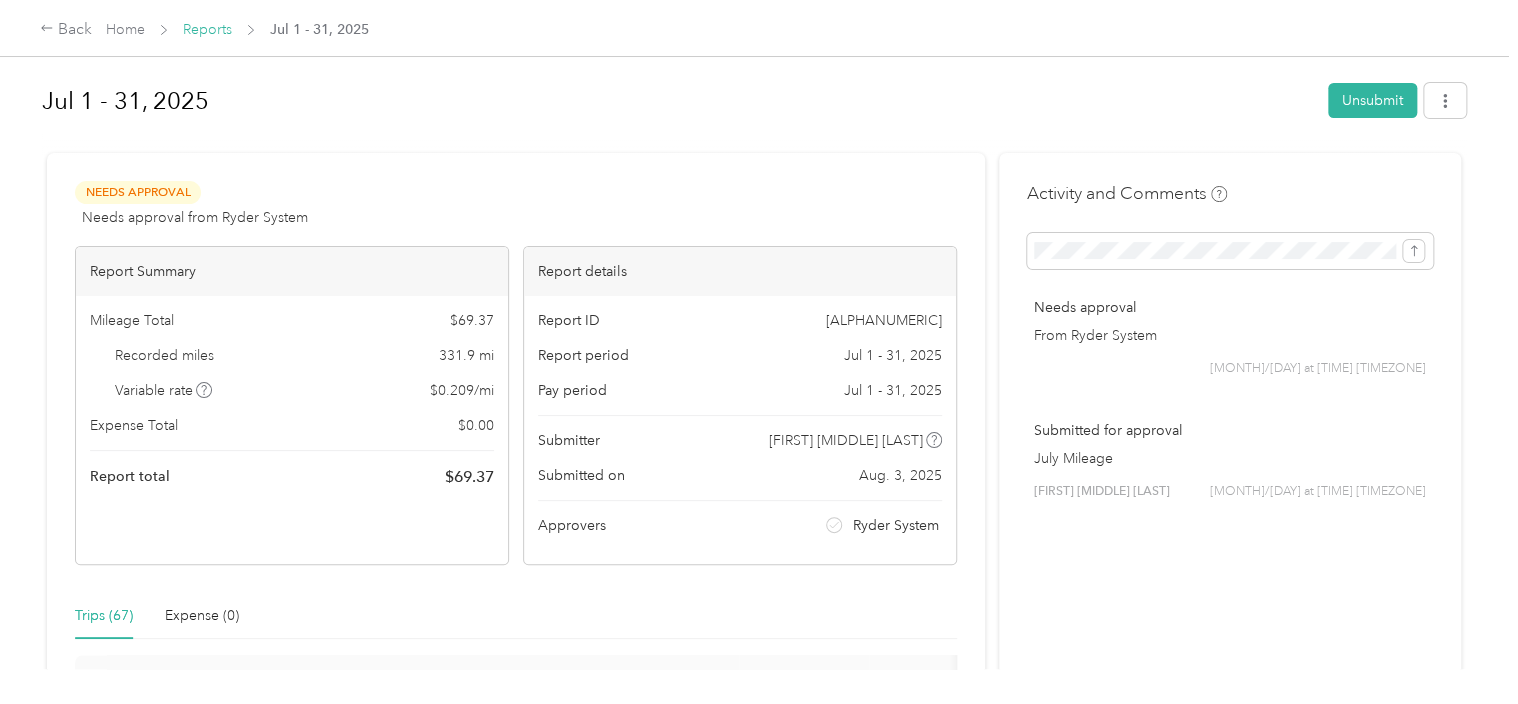 click on "Reports" at bounding box center (207, 29) 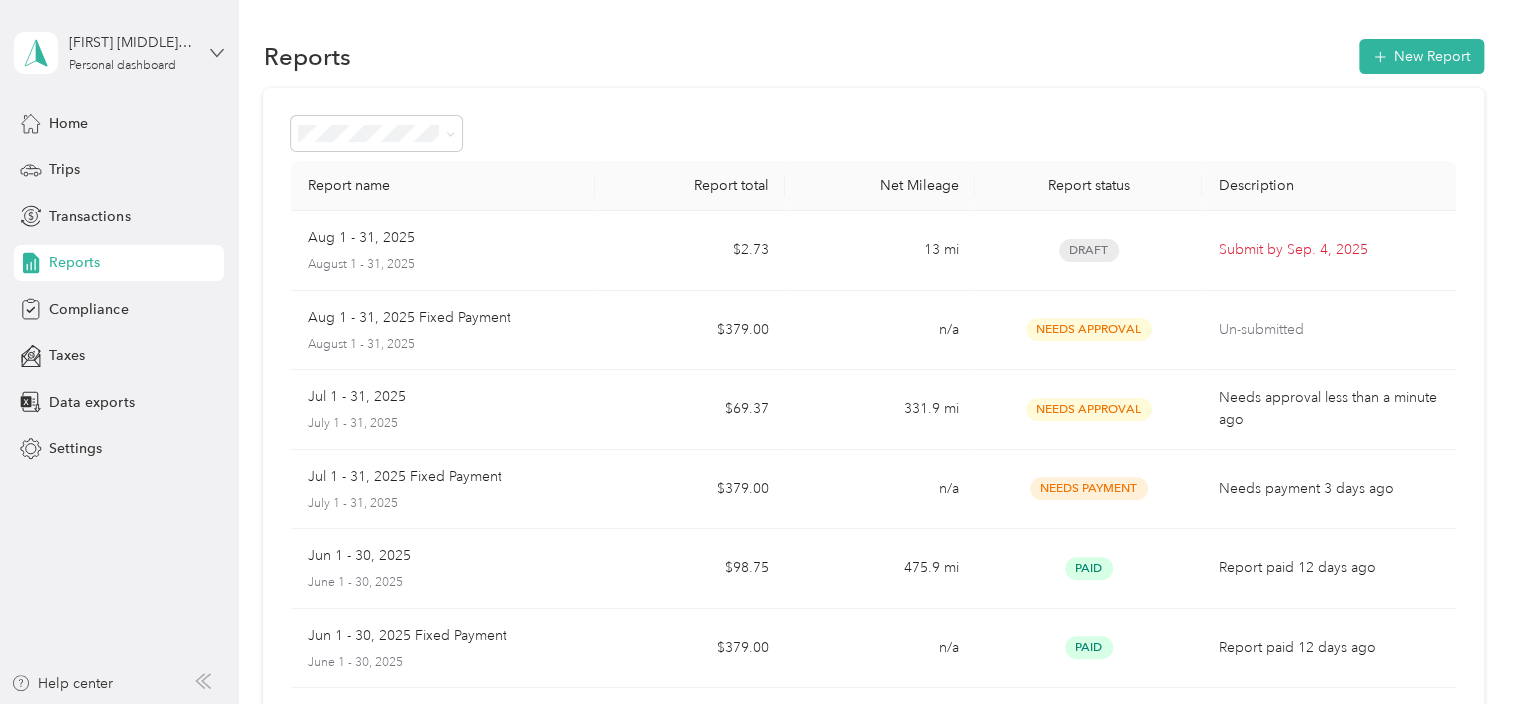click 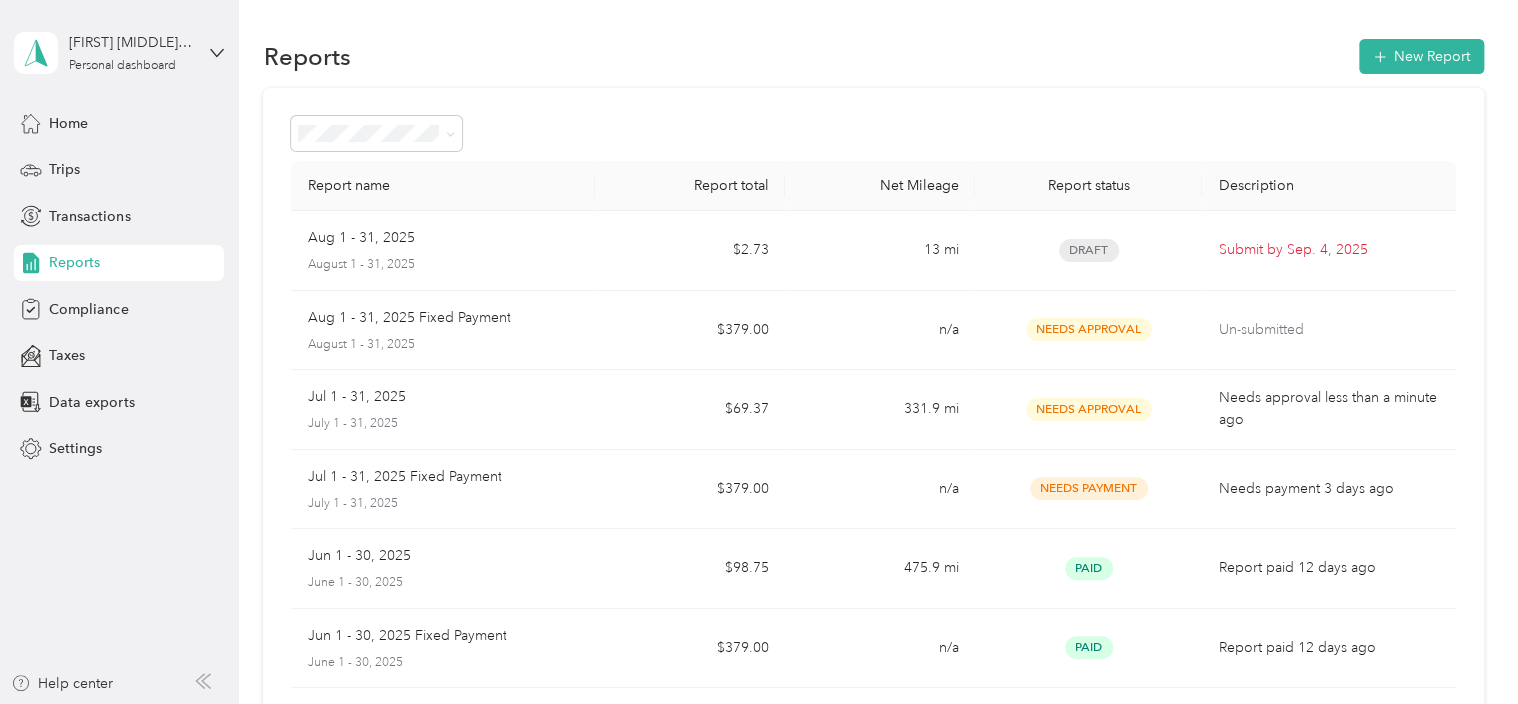 click on "Log out" at bounding box center (70, 164) 